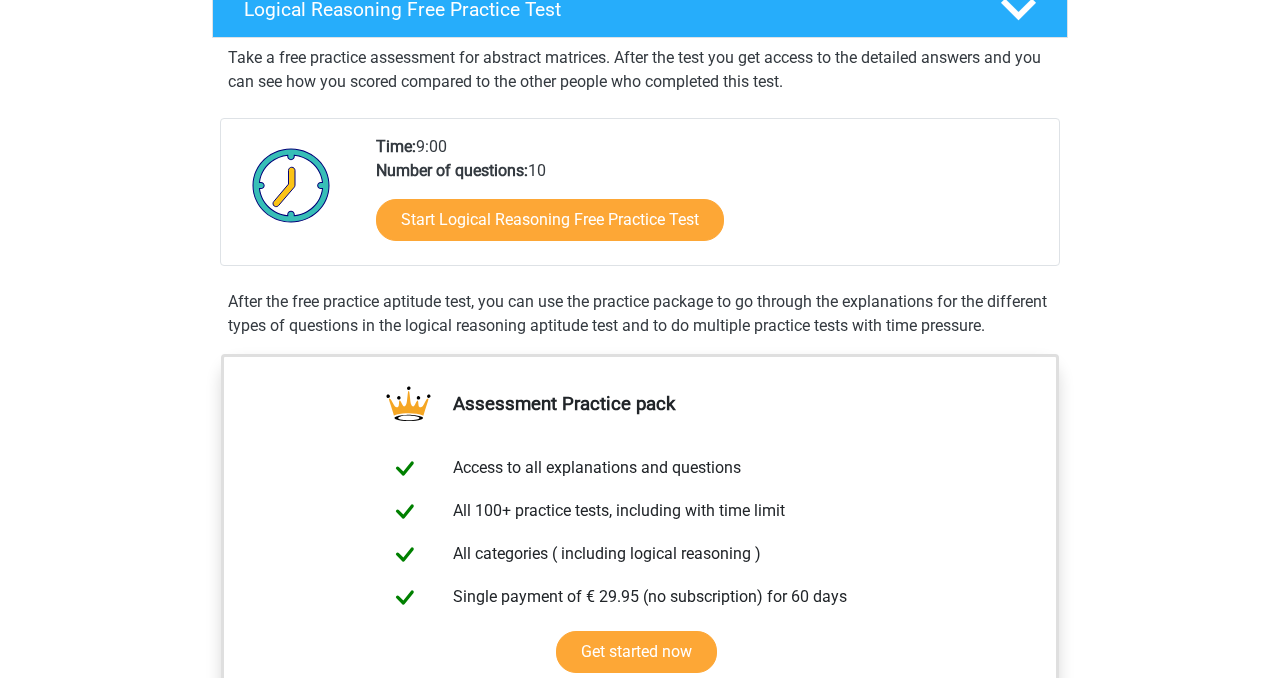 scroll, scrollTop: 350, scrollLeft: 0, axis: vertical 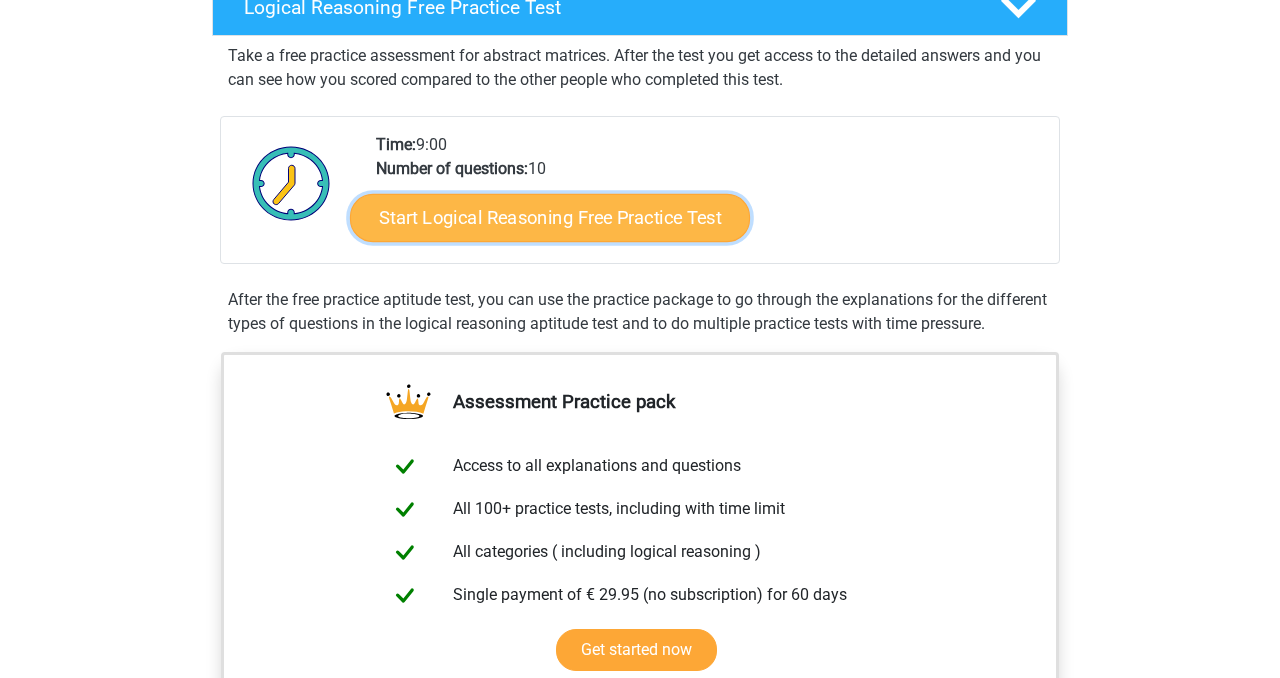 click on "Start Logical Reasoning
Free Practice Test" at bounding box center (550, 217) 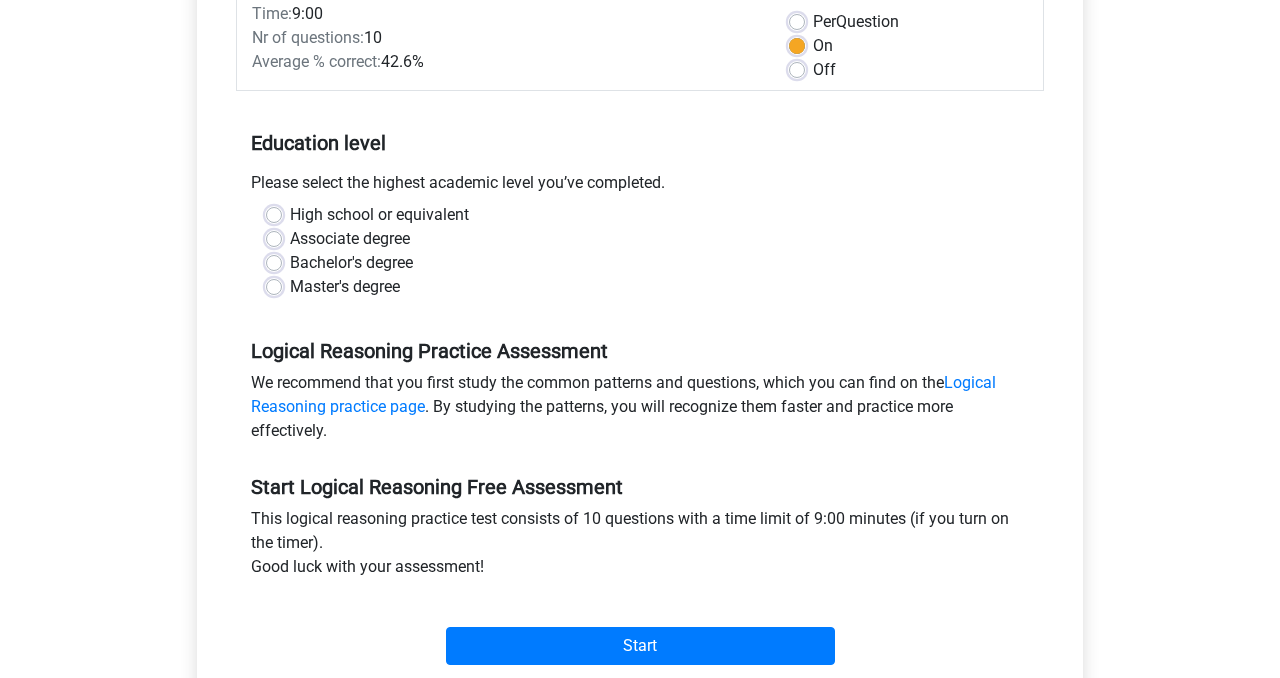 scroll, scrollTop: 328, scrollLeft: 0, axis: vertical 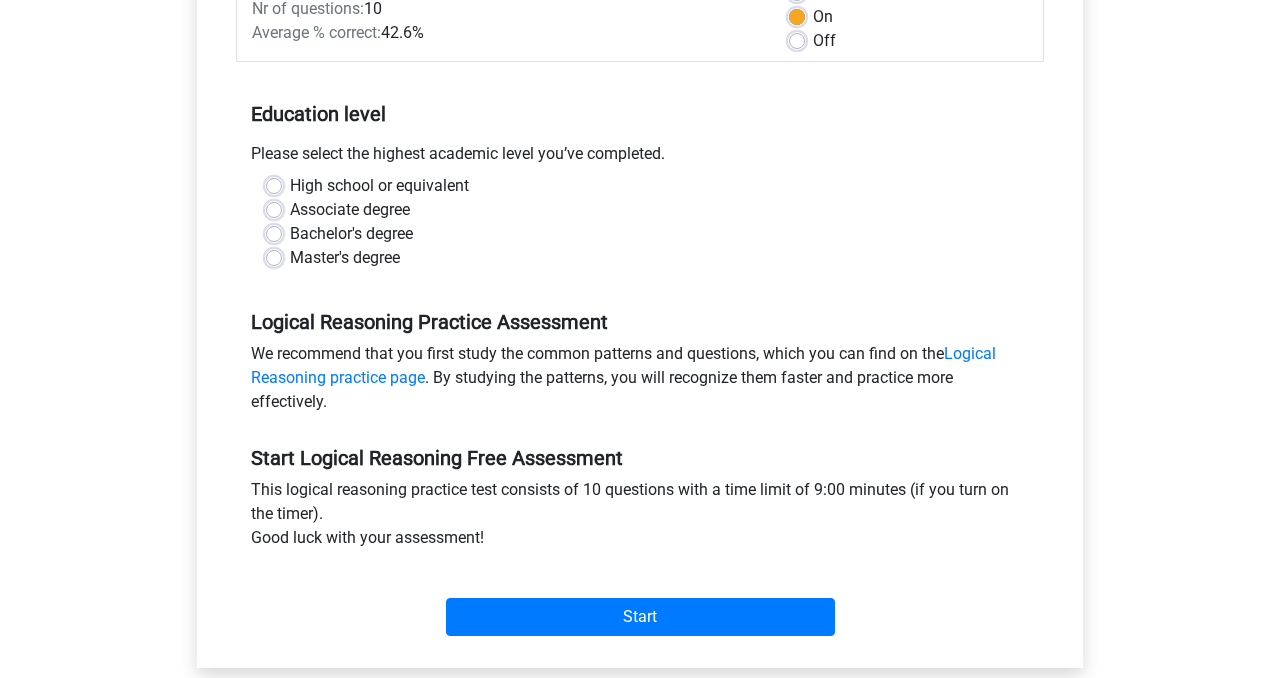 click on "Bachelor's degree" at bounding box center (351, 234) 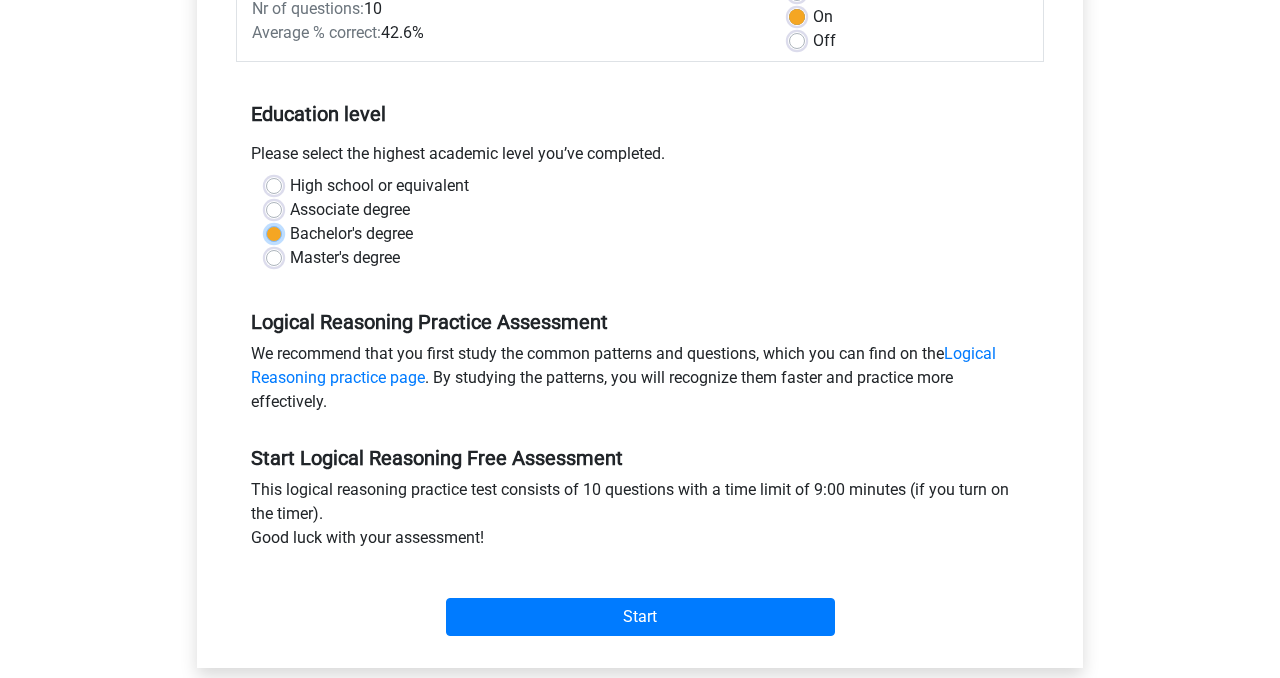 click on "Bachelor's degree" at bounding box center (274, 232) 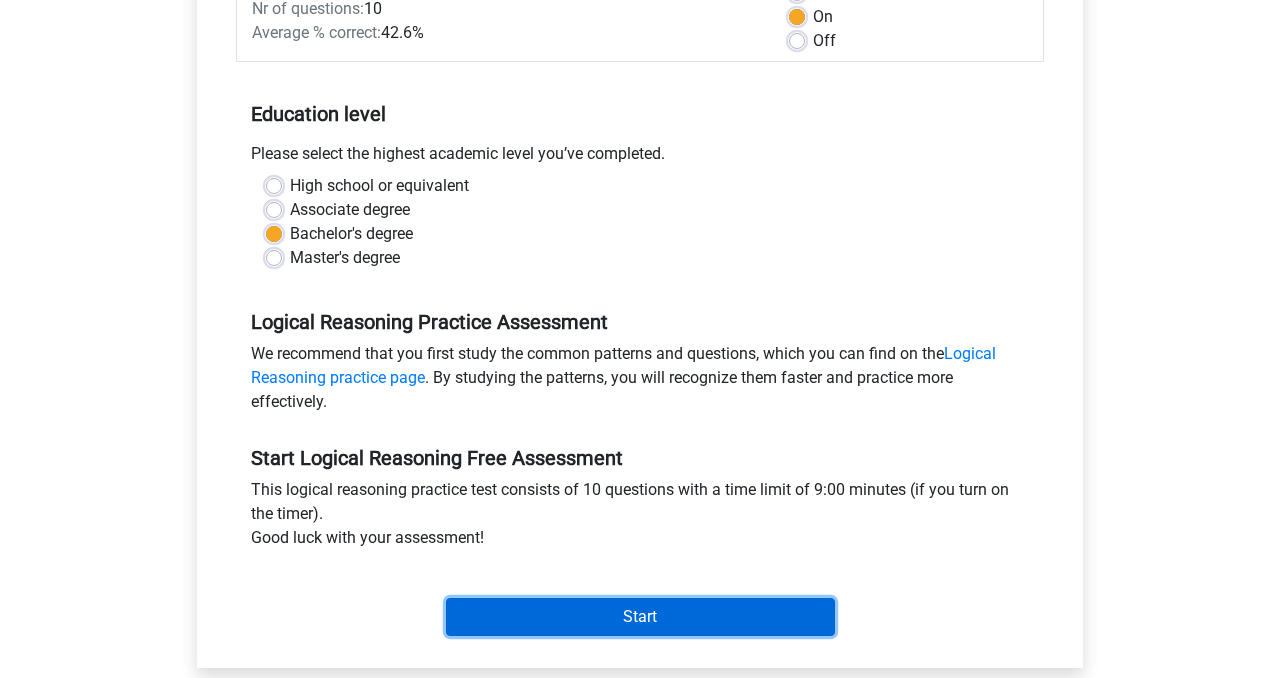 click on "Start" at bounding box center [640, 617] 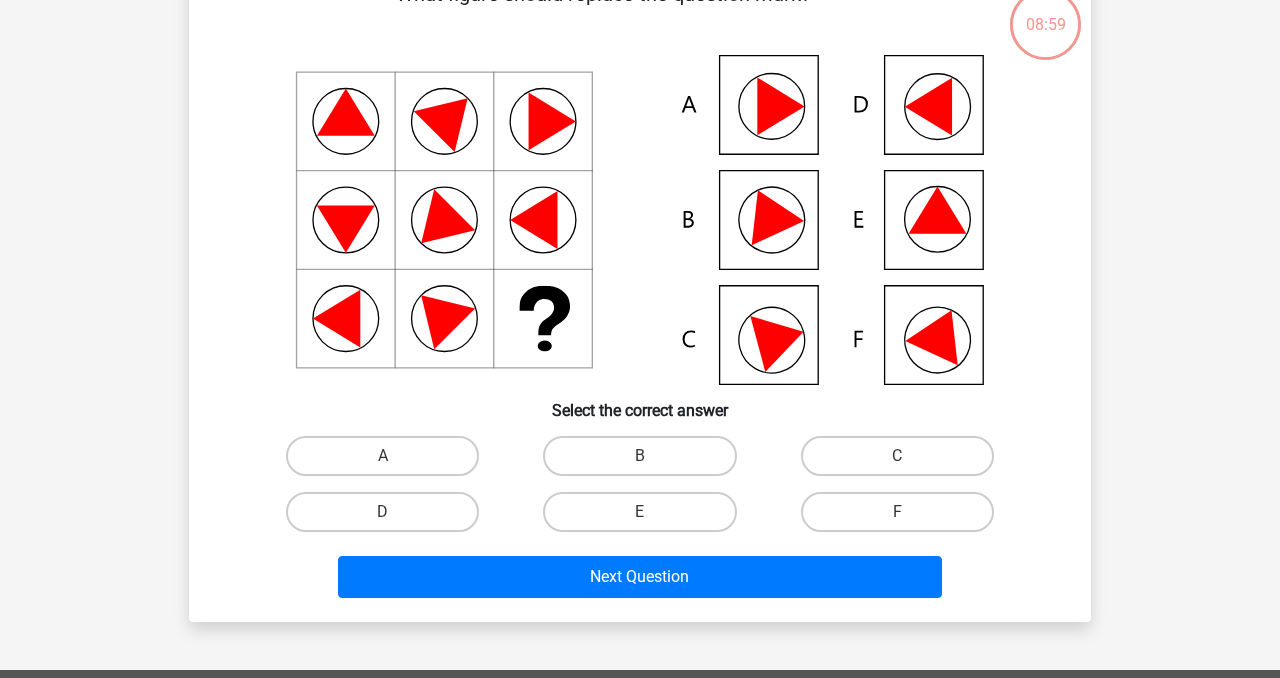 scroll, scrollTop: 133, scrollLeft: 0, axis: vertical 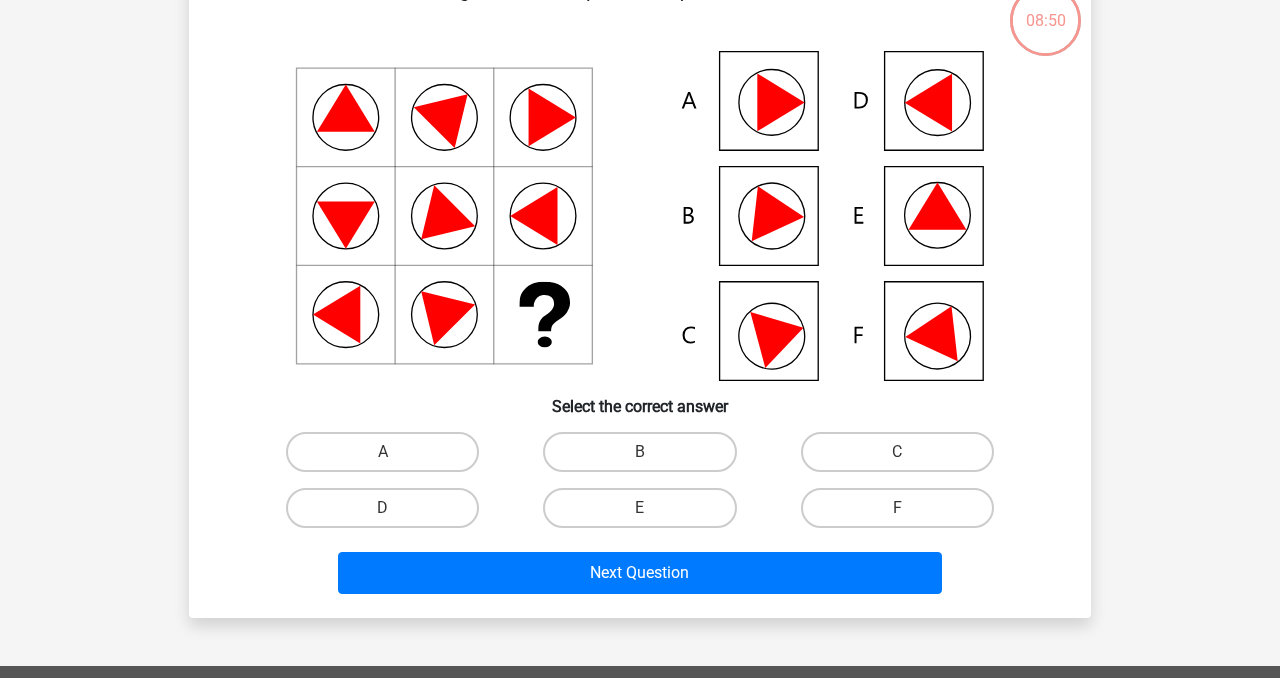 click 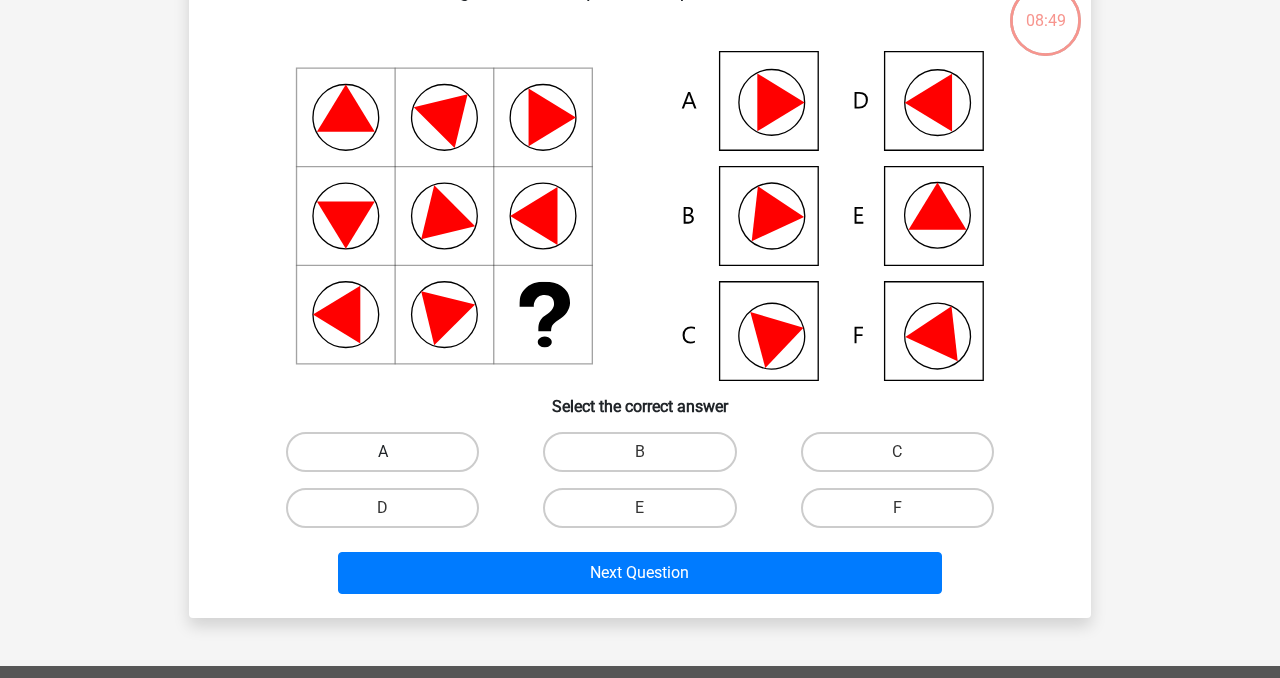 click on "A" at bounding box center [382, 452] 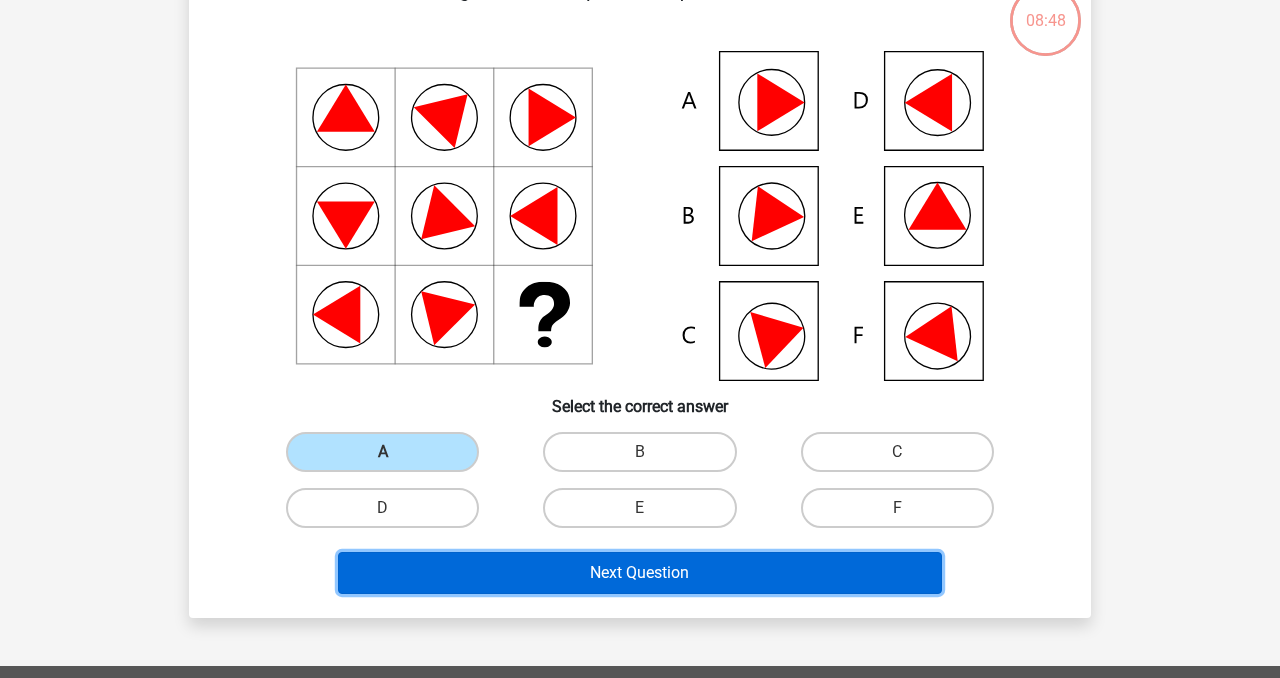 click on "Next Question" at bounding box center [640, 573] 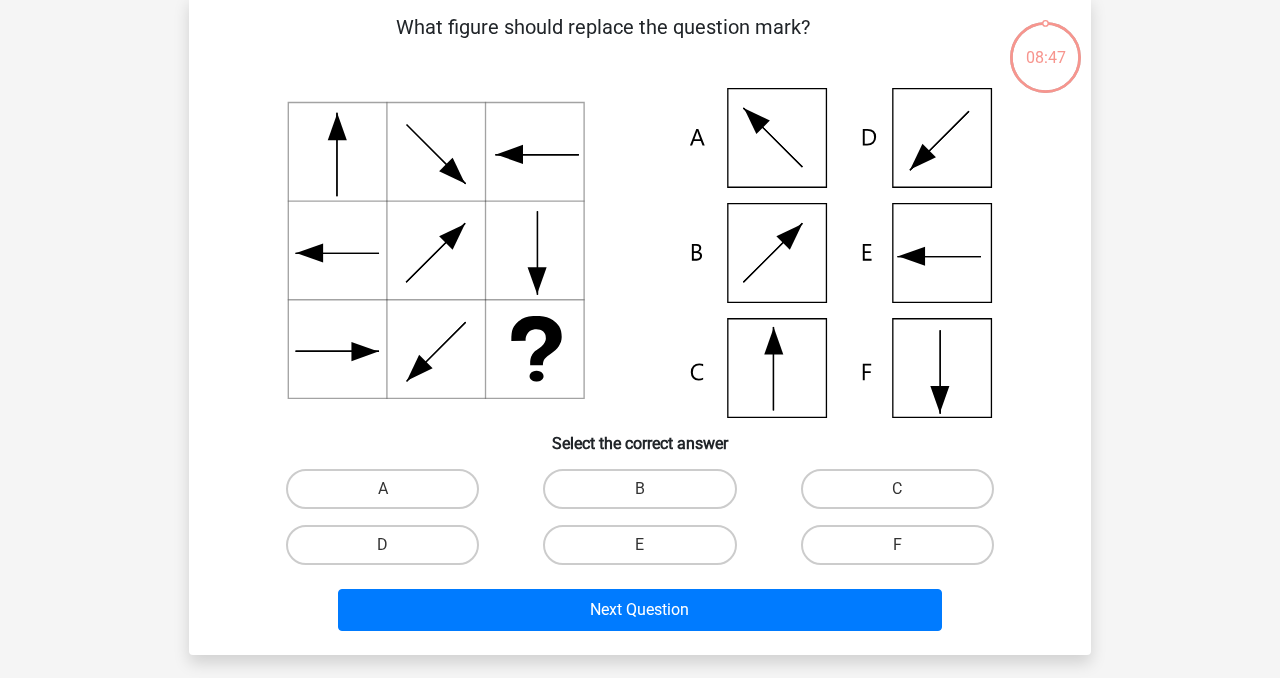 scroll, scrollTop: 92, scrollLeft: 0, axis: vertical 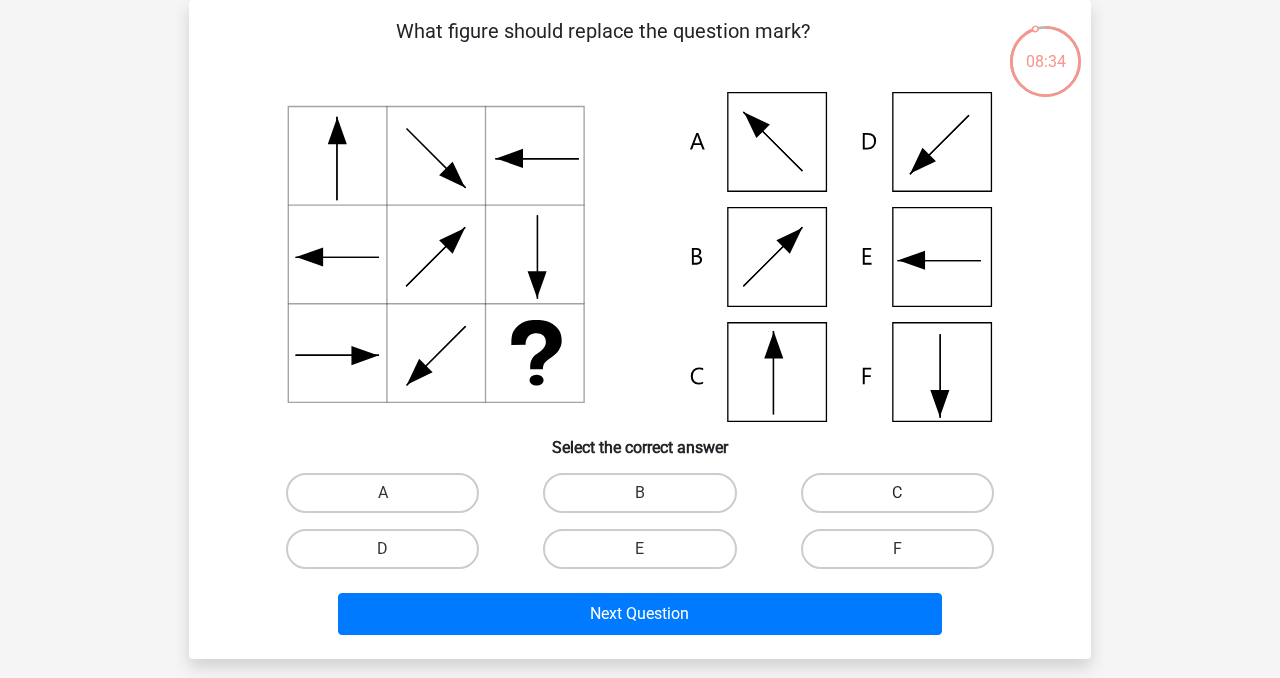 click on "C" at bounding box center (897, 493) 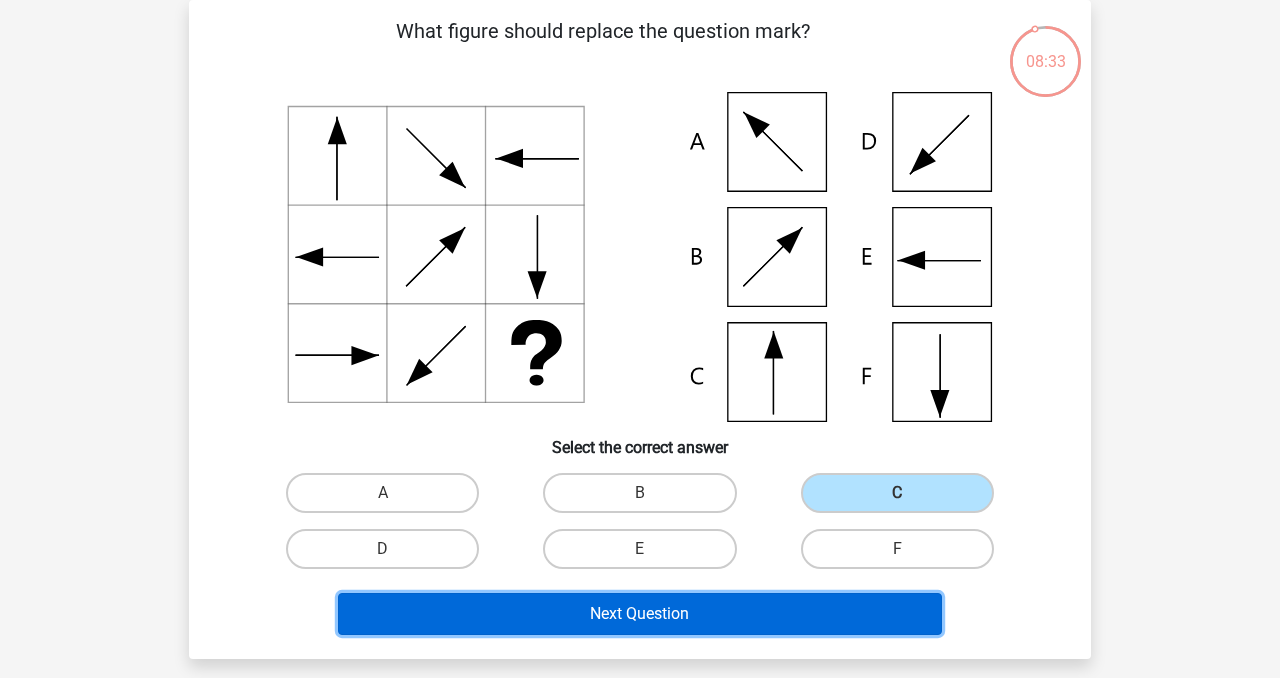 click on "Next Question" at bounding box center (640, 614) 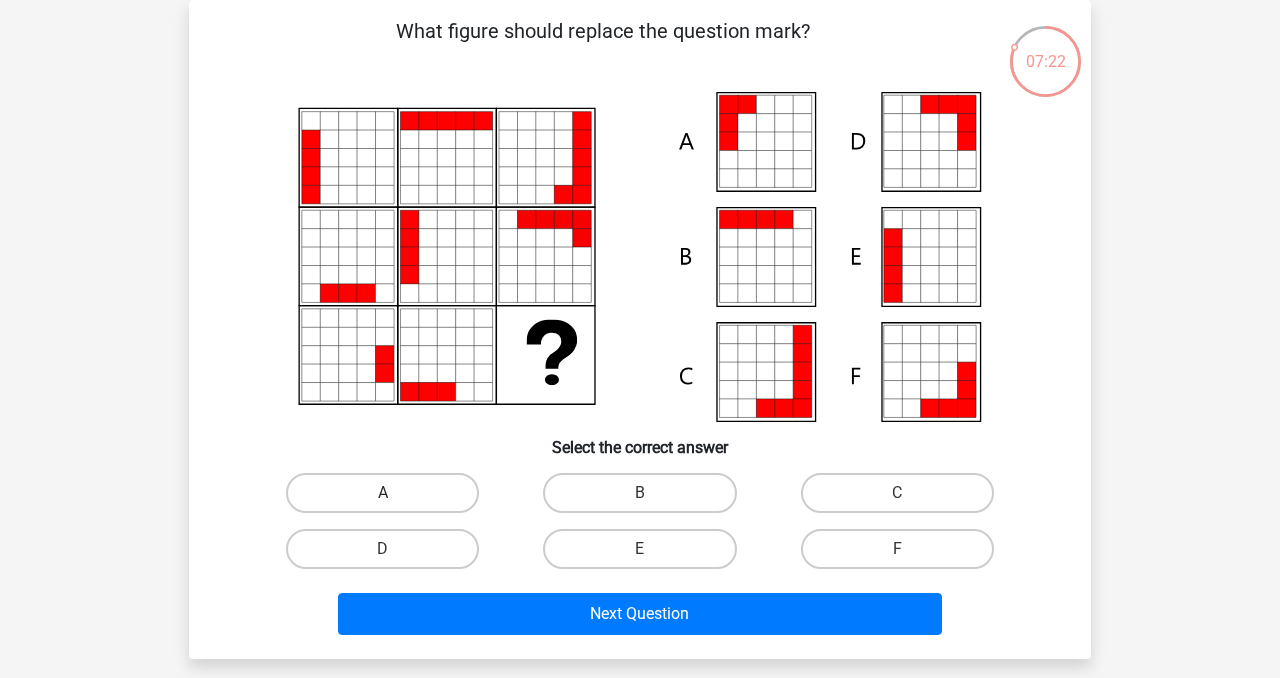 click on "A" at bounding box center (382, 493) 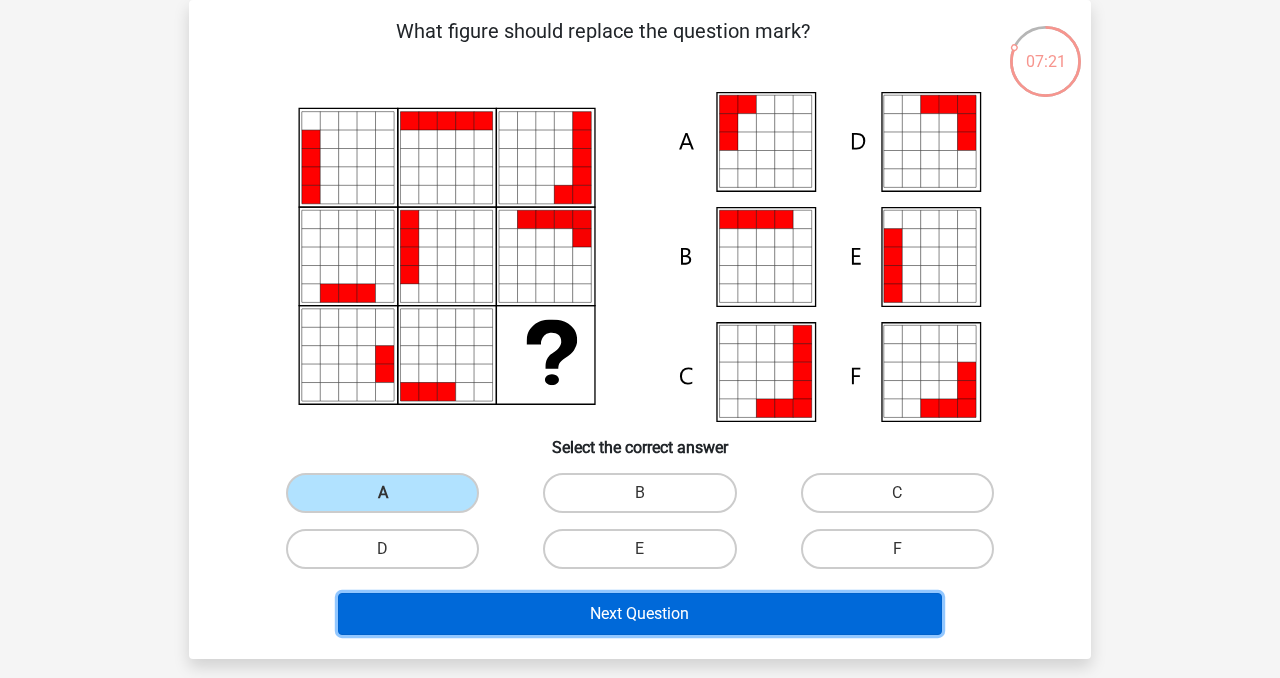 click on "Next Question" at bounding box center [640, 614] 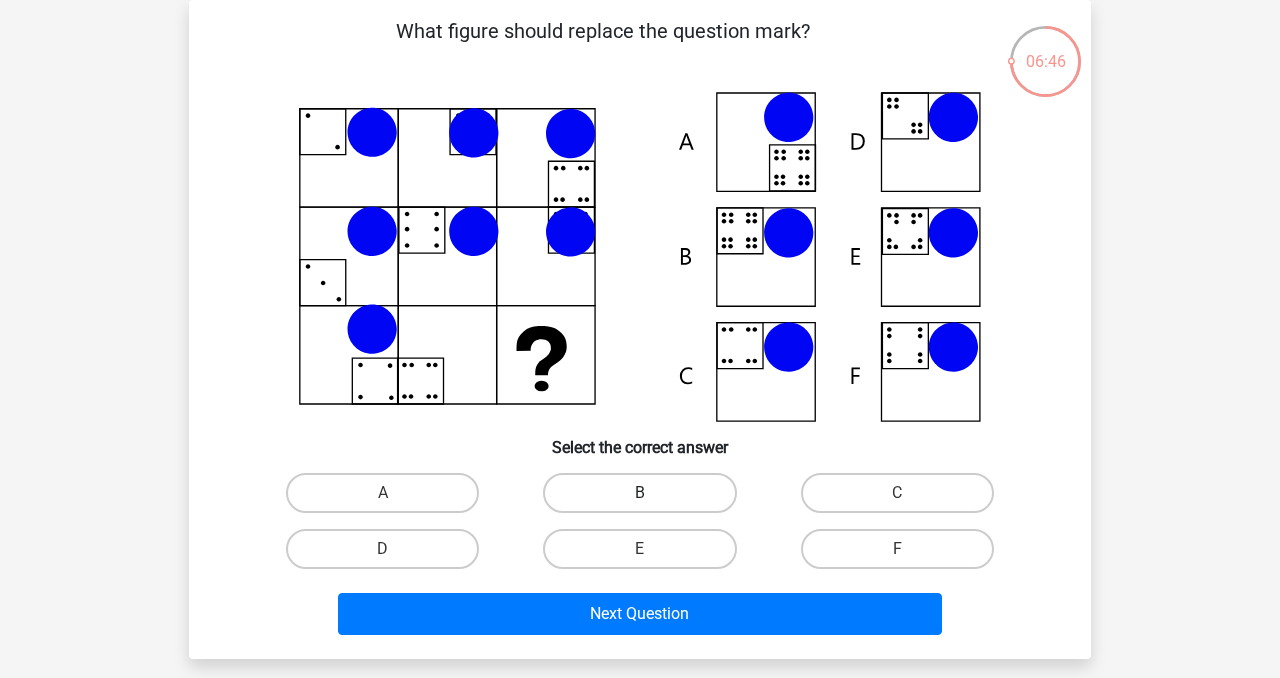 click on "B" at bounding box center (639, 493) 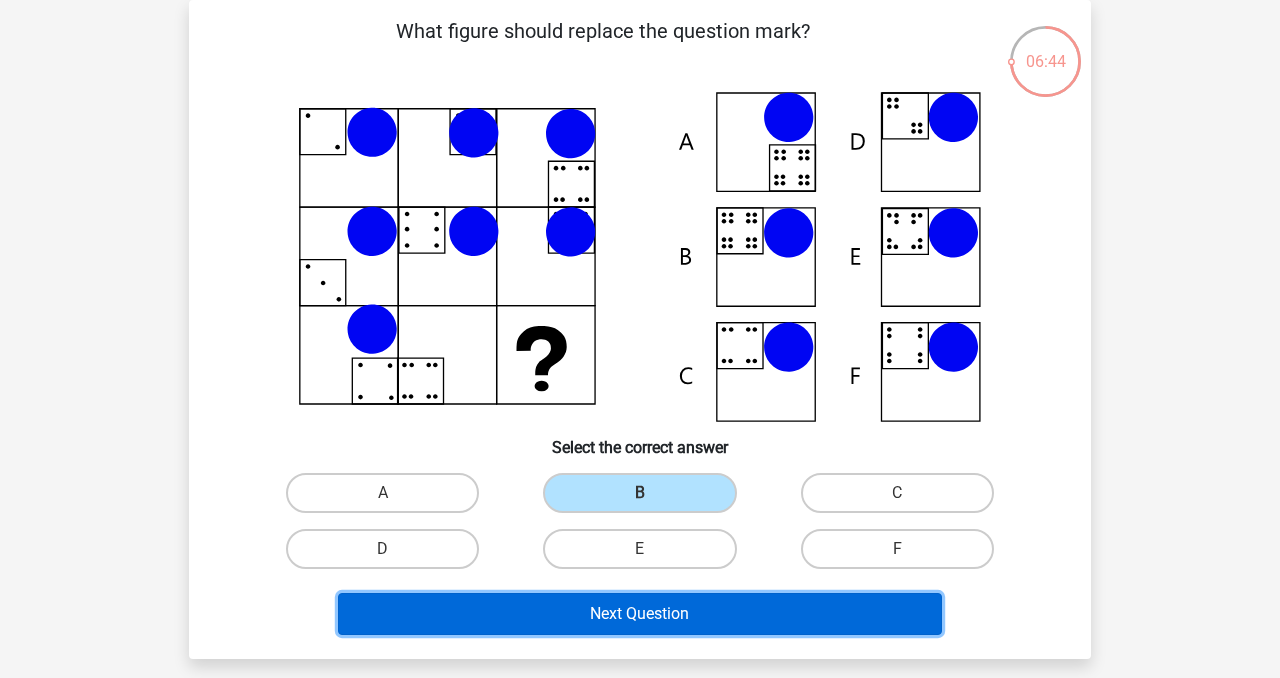 click on "Next Question" at bounding box center [640, 614] 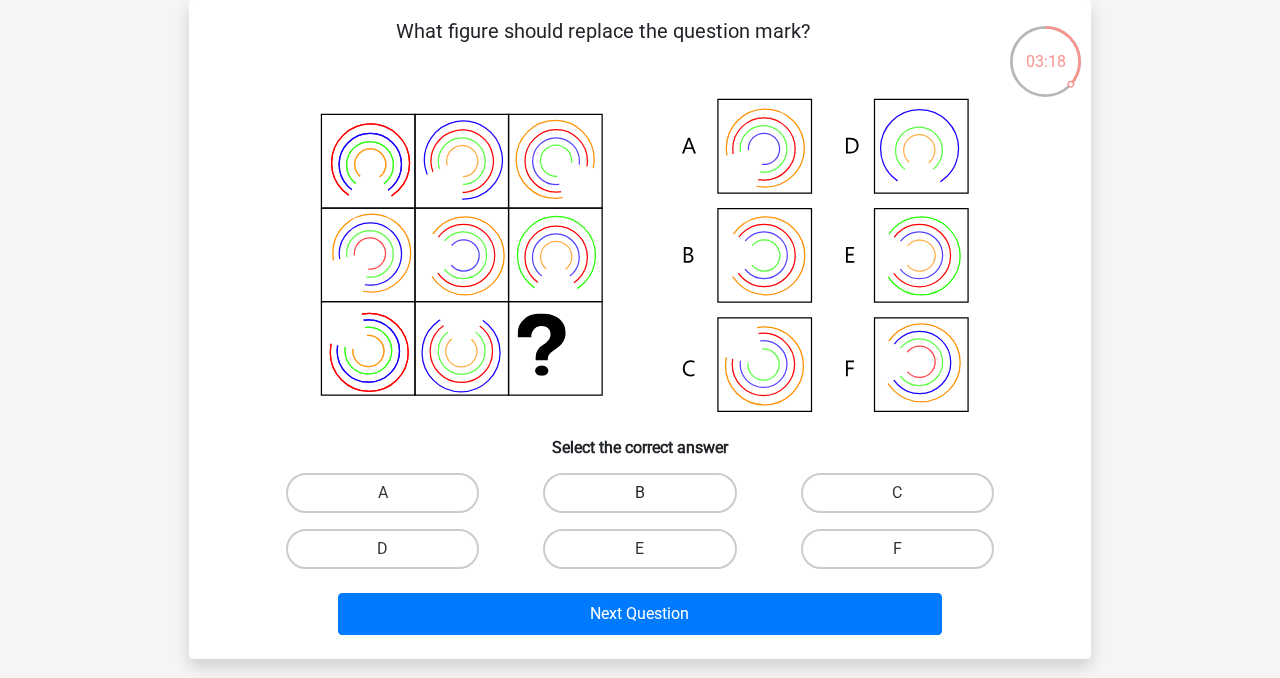 click on "B" at bounding box center [639, 493] 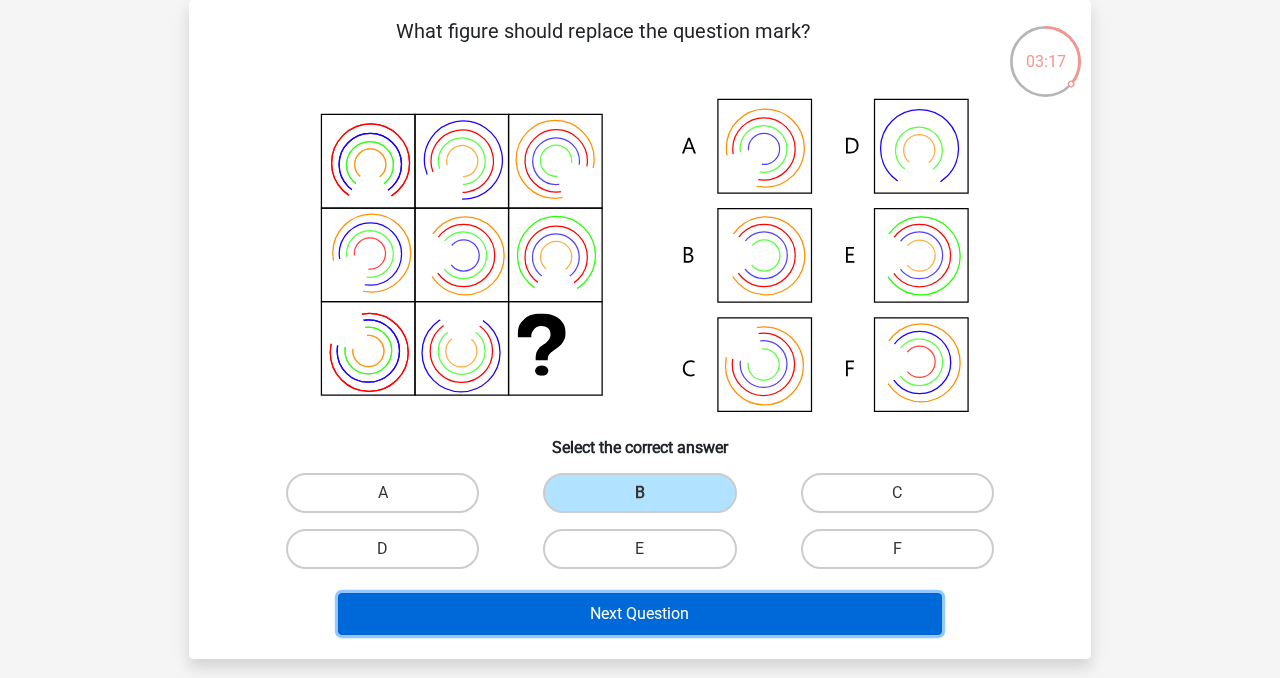 click on "Next Question" at bounding box center [640, 614] 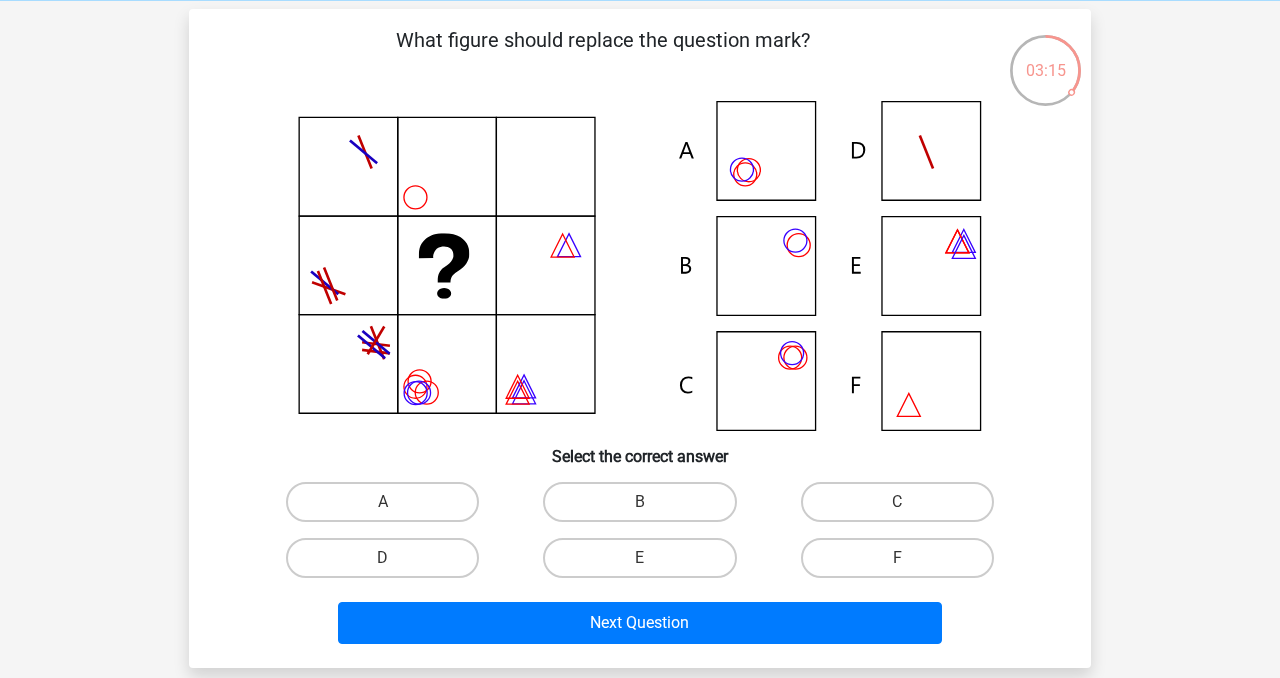 scroll, scrollTop: 89, scrollLeft: 0, axis: vertical 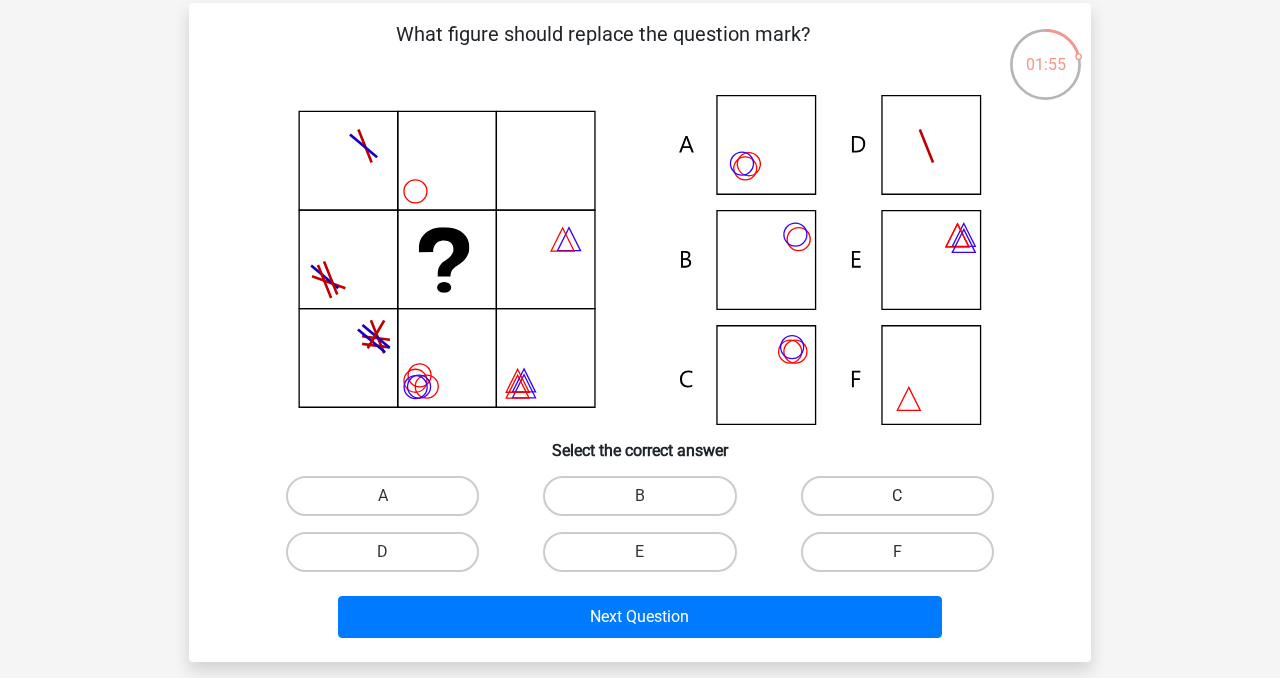 click on "C" at bounding box center (897, 496) 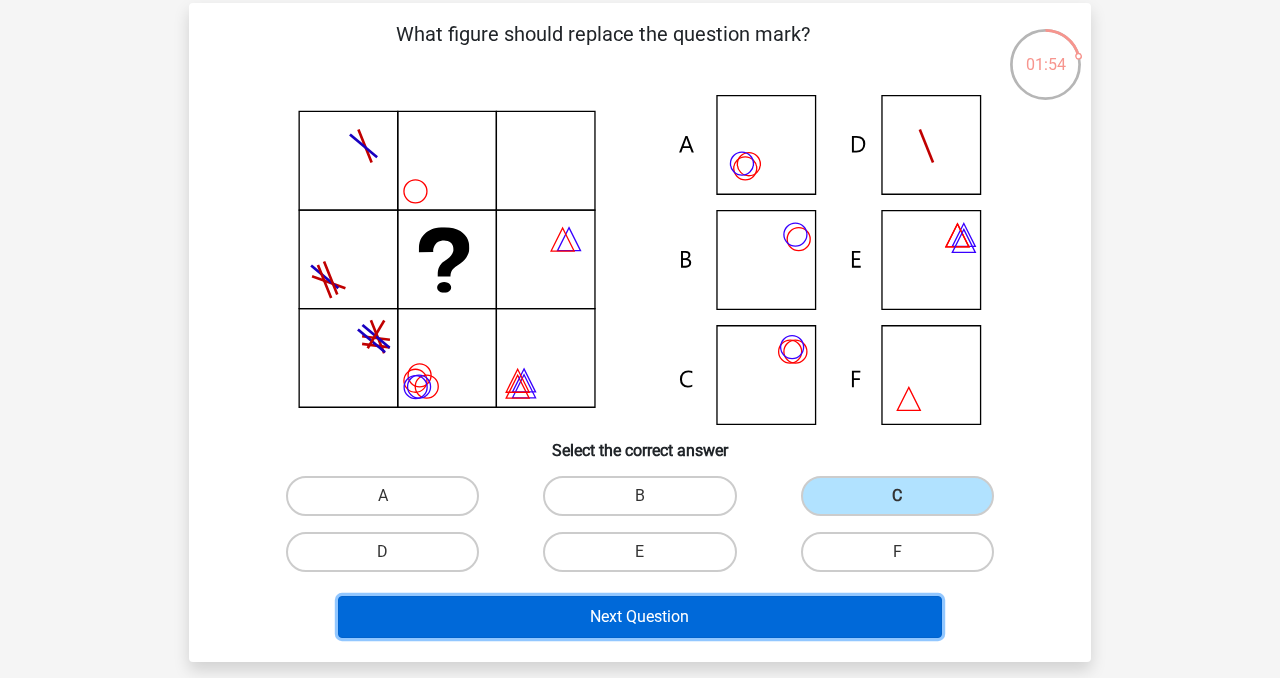 click on "Next Question" at bounding box center (640, 617) 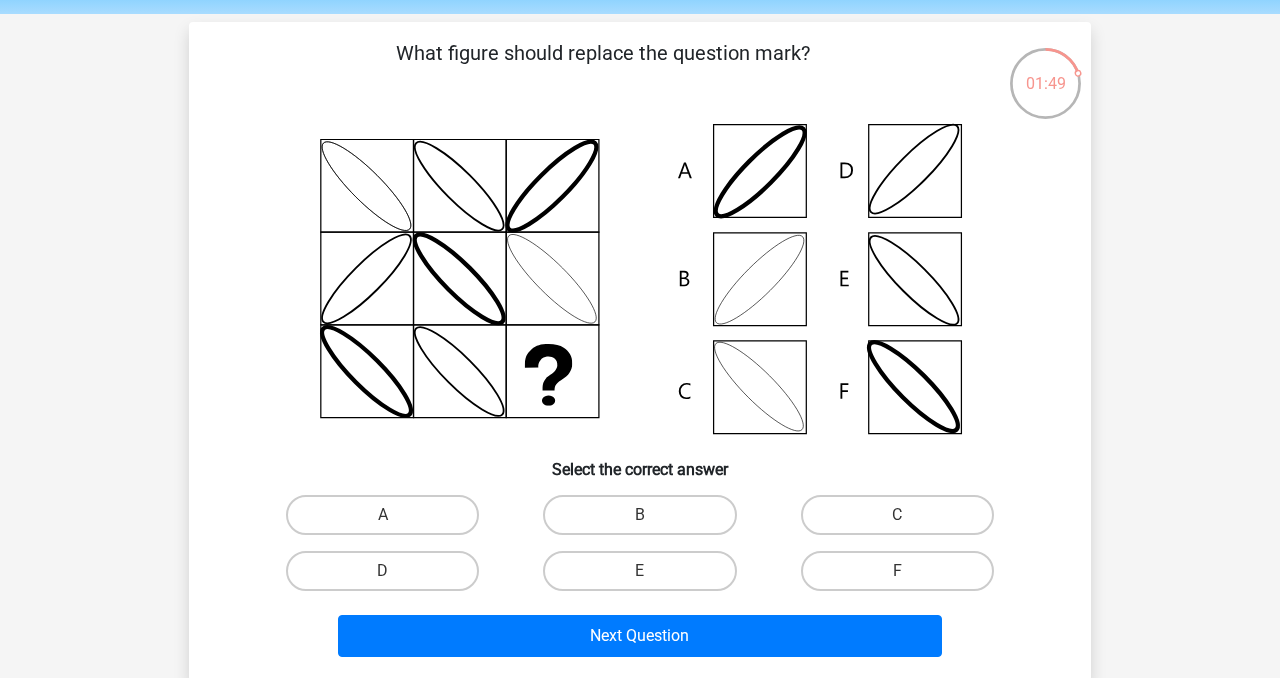 scroll, scrollTop: 66, scrollLeft: 0, axis: vertical 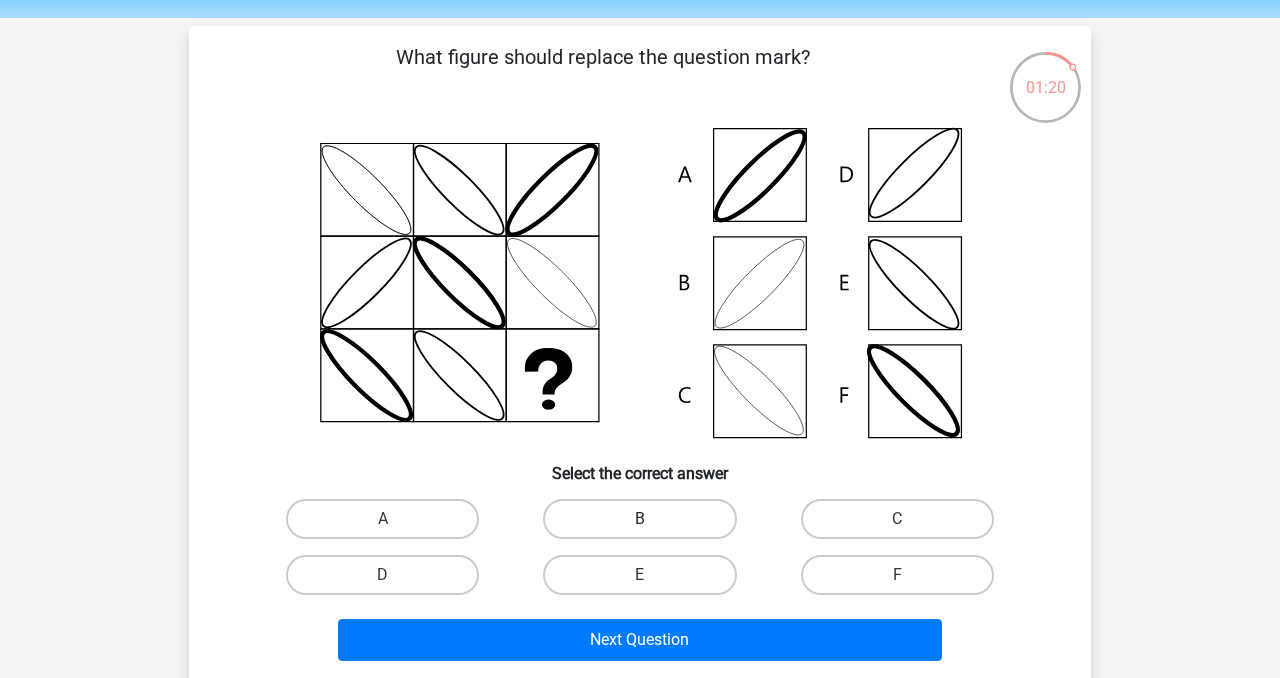 click on "B" at bounding box center (639, 519) 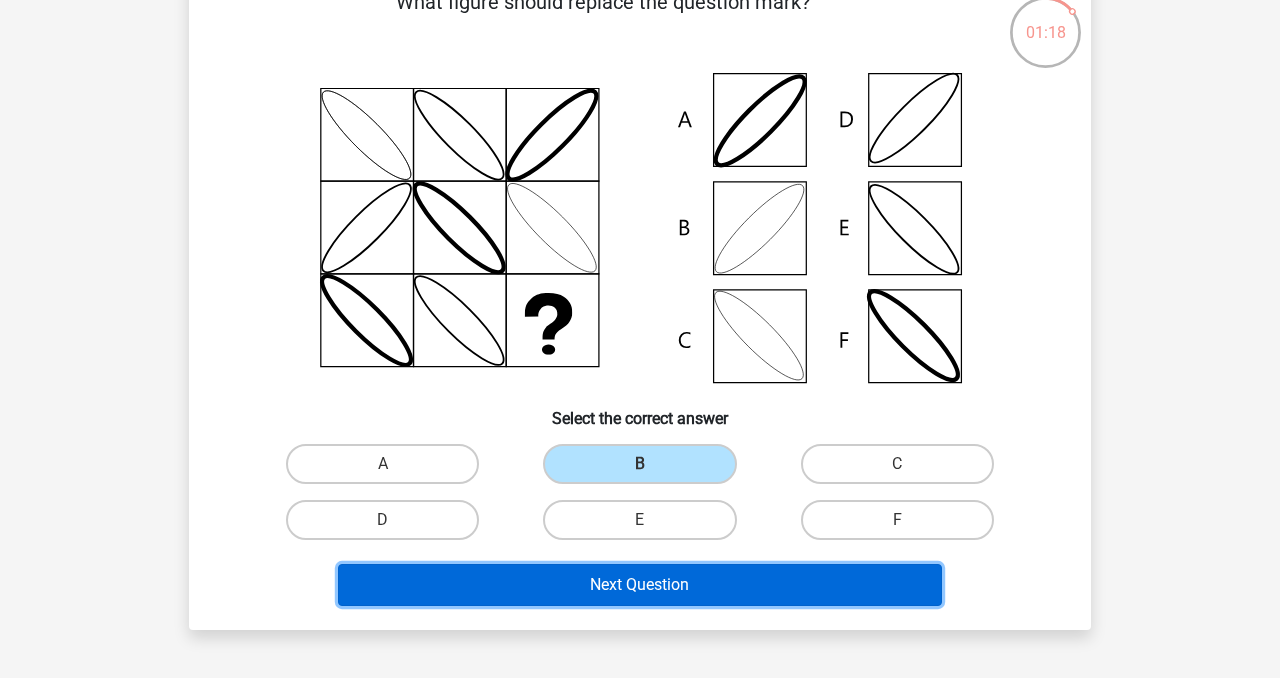 click on "Next Question" at bounding box center [640, 585] 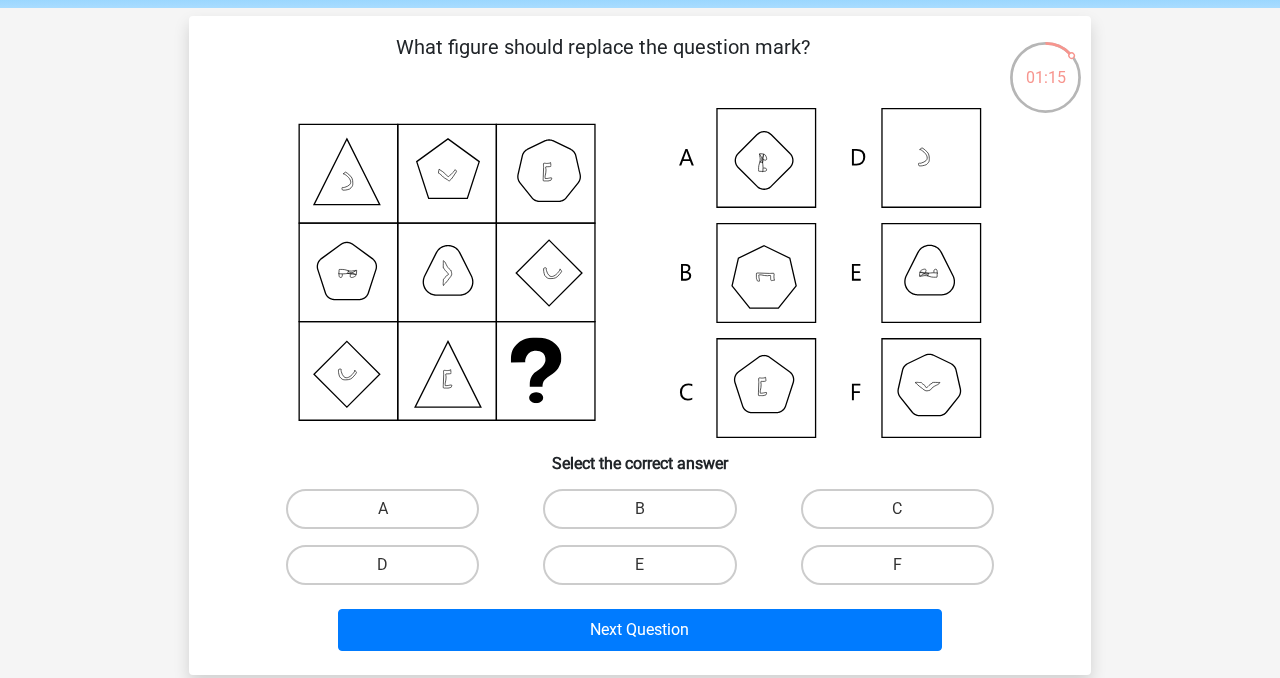 scroll, scrollTop: 77, scrollLeft: 0, axis: vertical 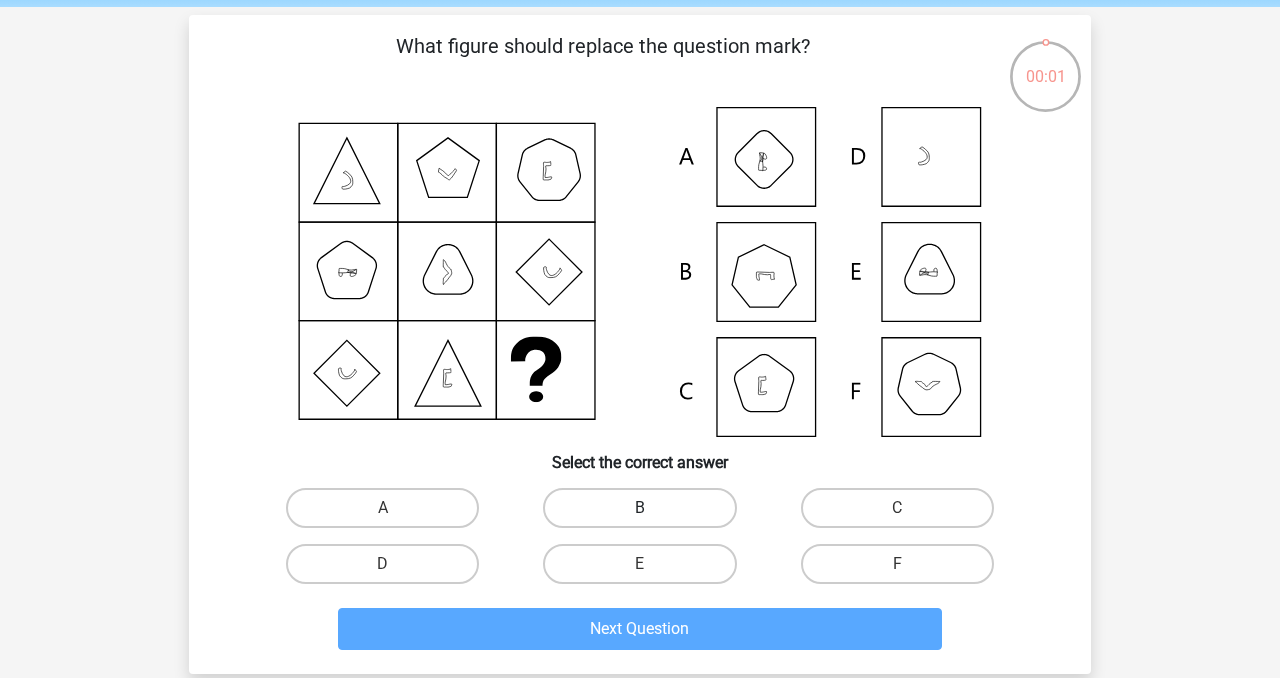 click on "B" at bounding box center [639, 508] 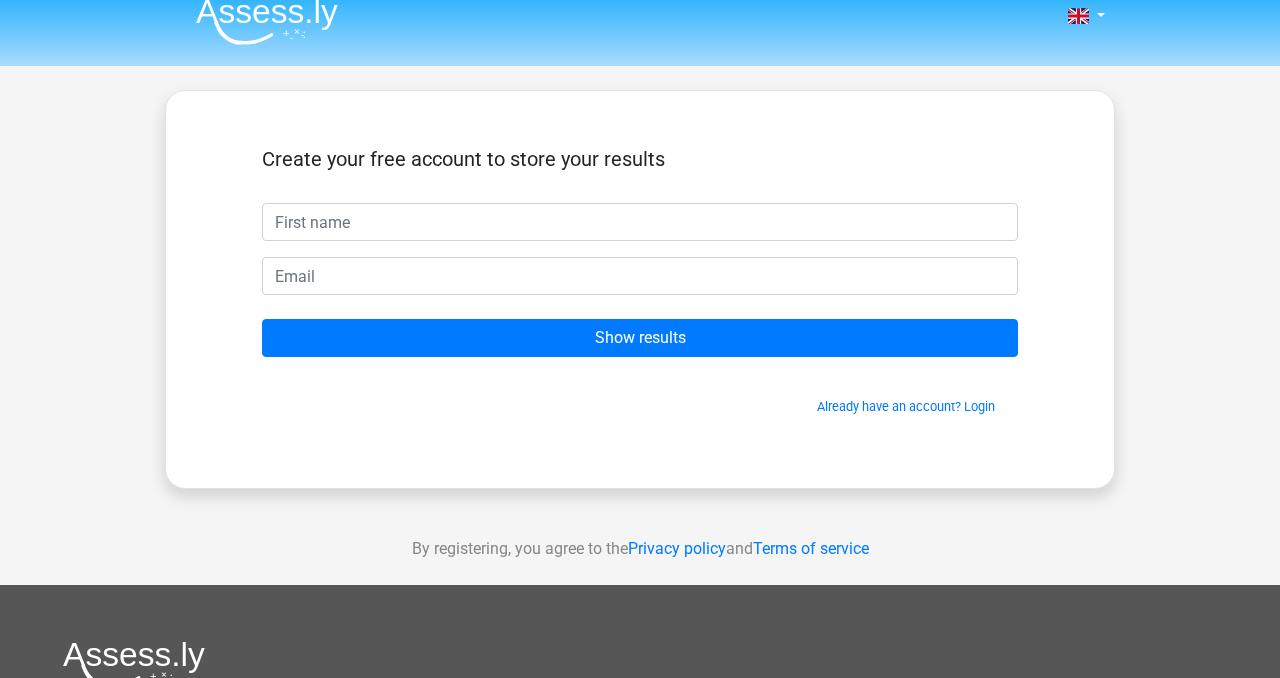 scroll, scrollTop: 16, scrollLeft: 0, axis: vertical 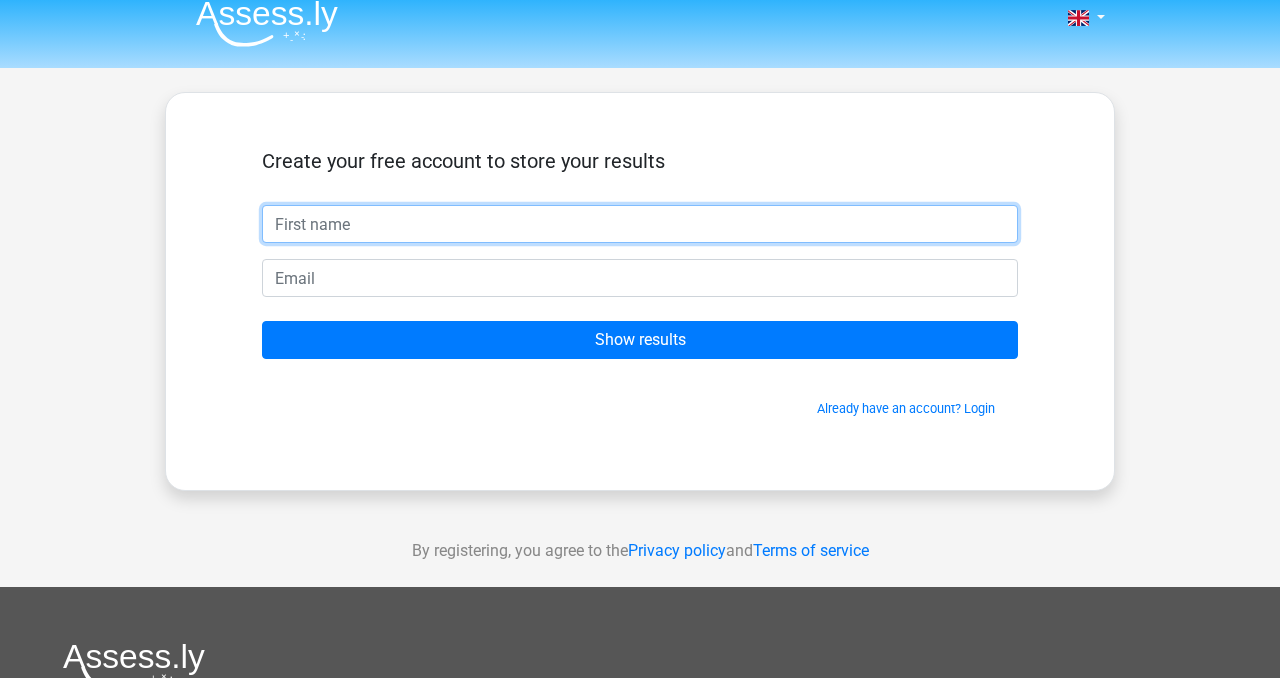 type on "ｎ" 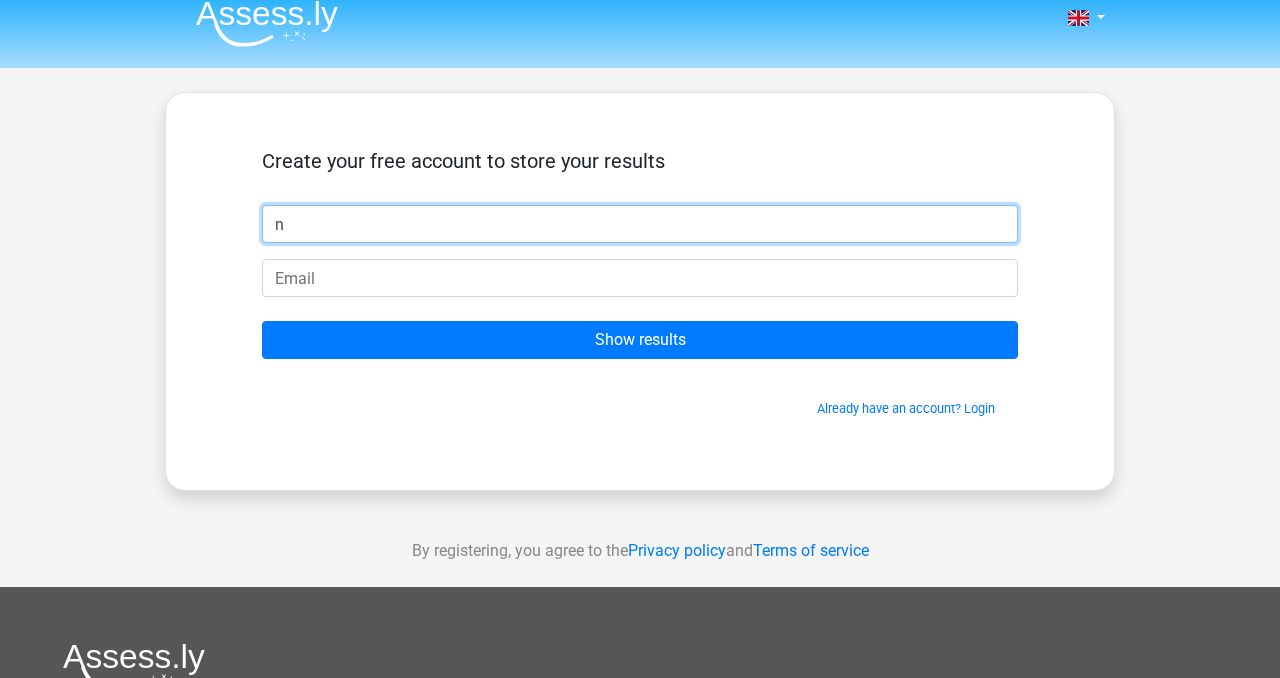 type on "n" 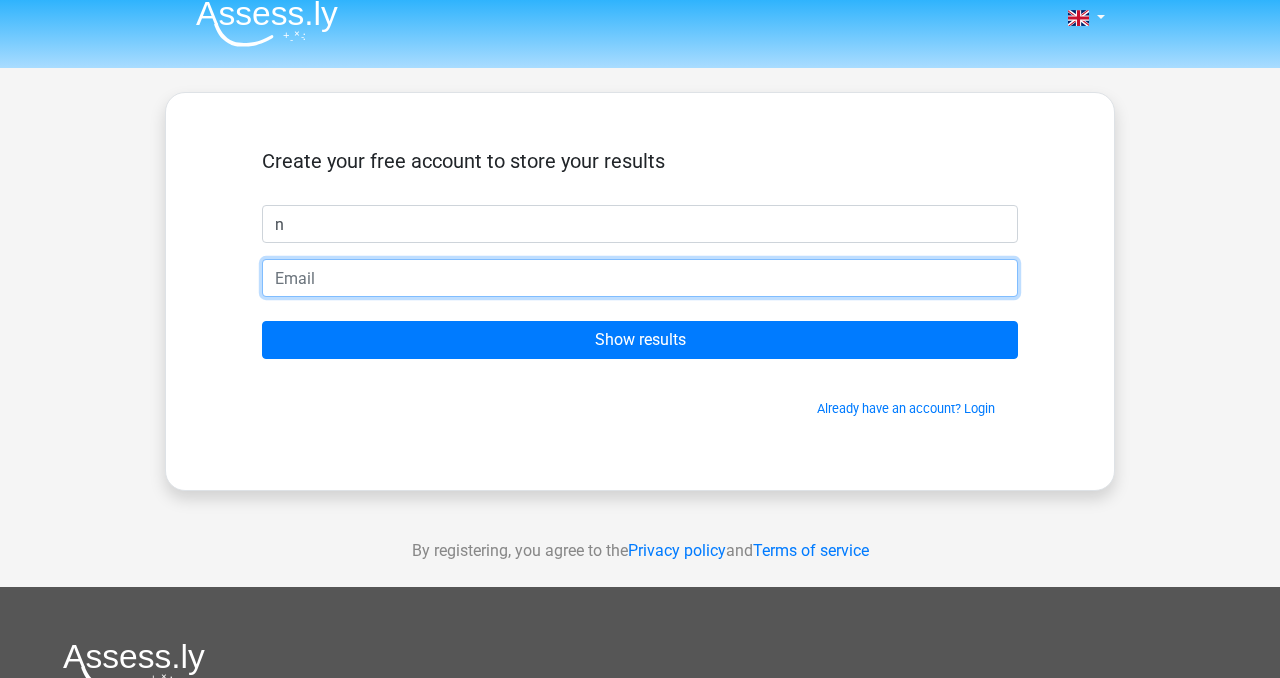 click at bounding box center (640, 278) 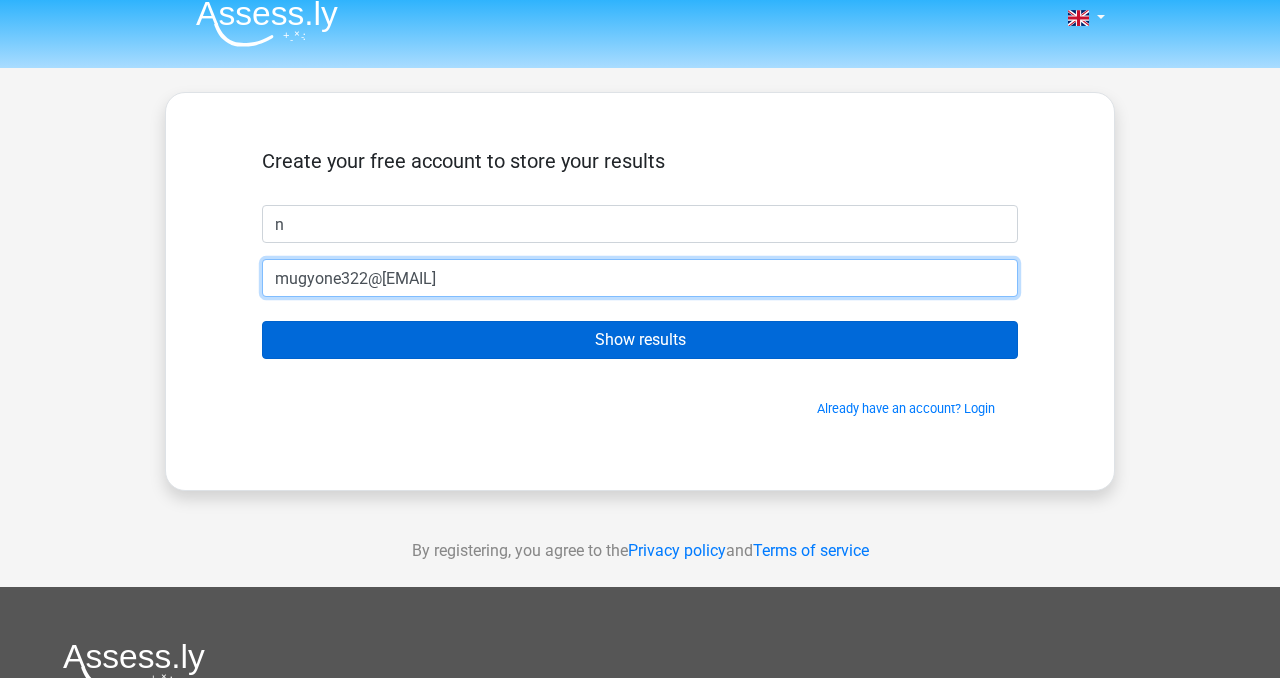 type on "mugyone322@[EMAIL]" 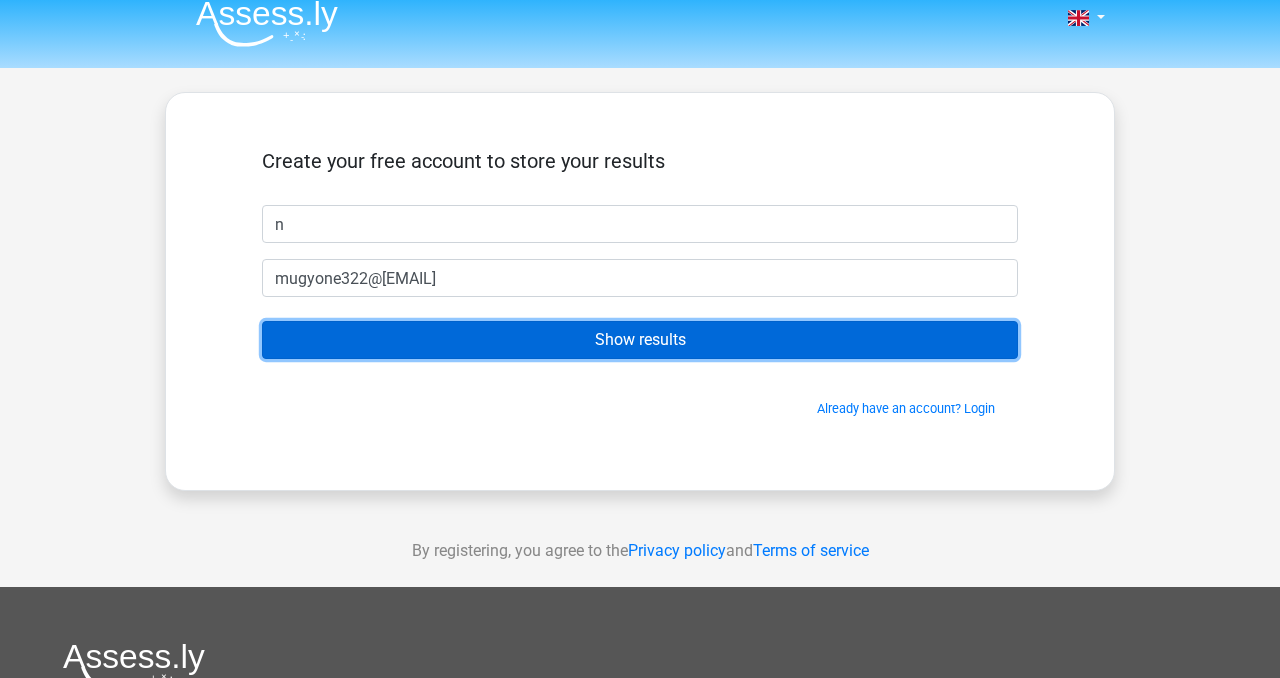 click on "Show results" at bounding box center [640, 340] 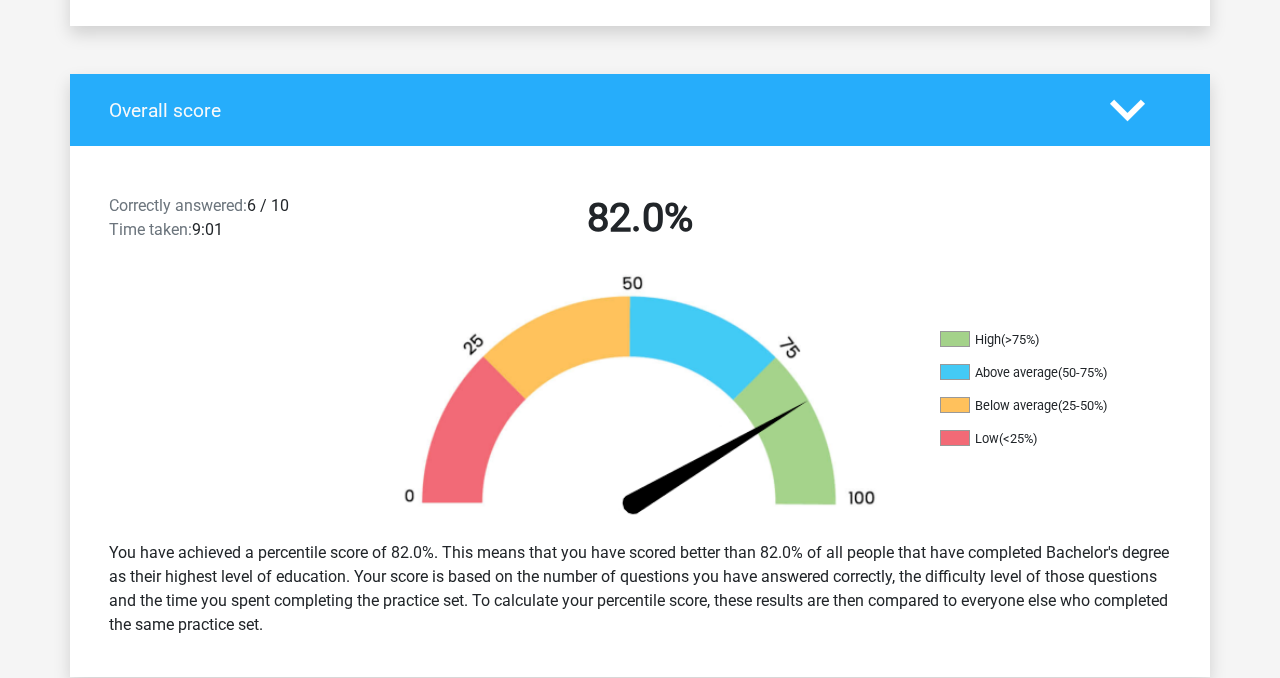 scroll, scrollTop: 0, scrollLeft: 0, axis: both 